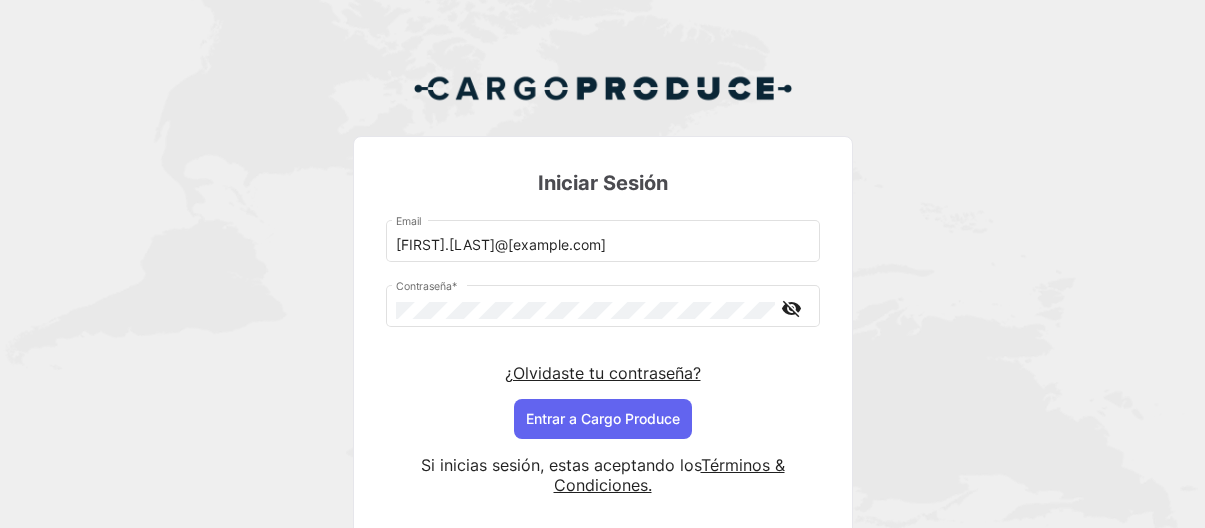 scroll, scrollTop: 0, scrollLeft: 0, axis: both 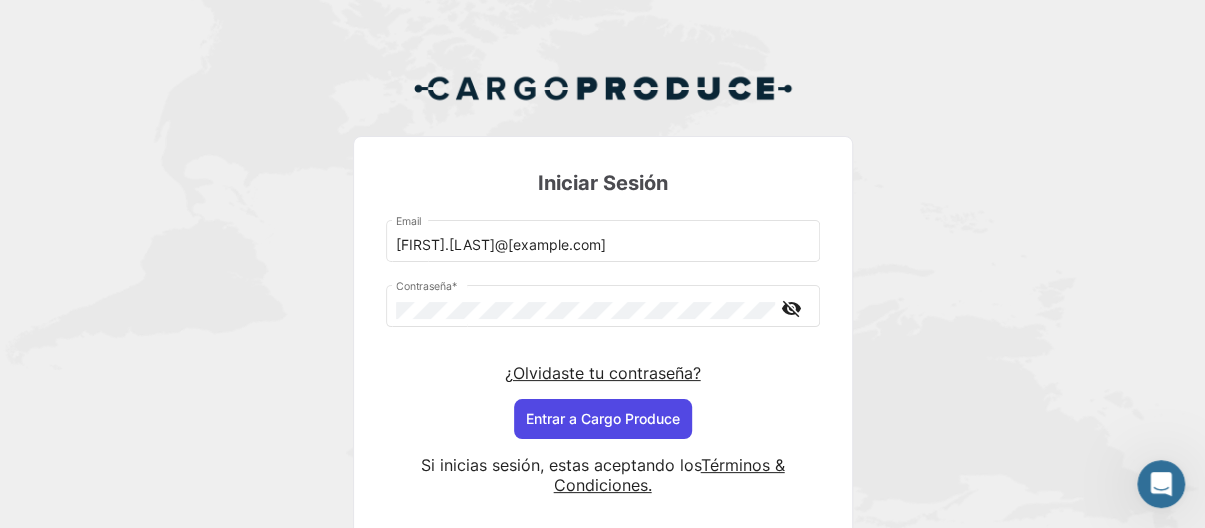 click on "Entrar a  Cargo Produce" 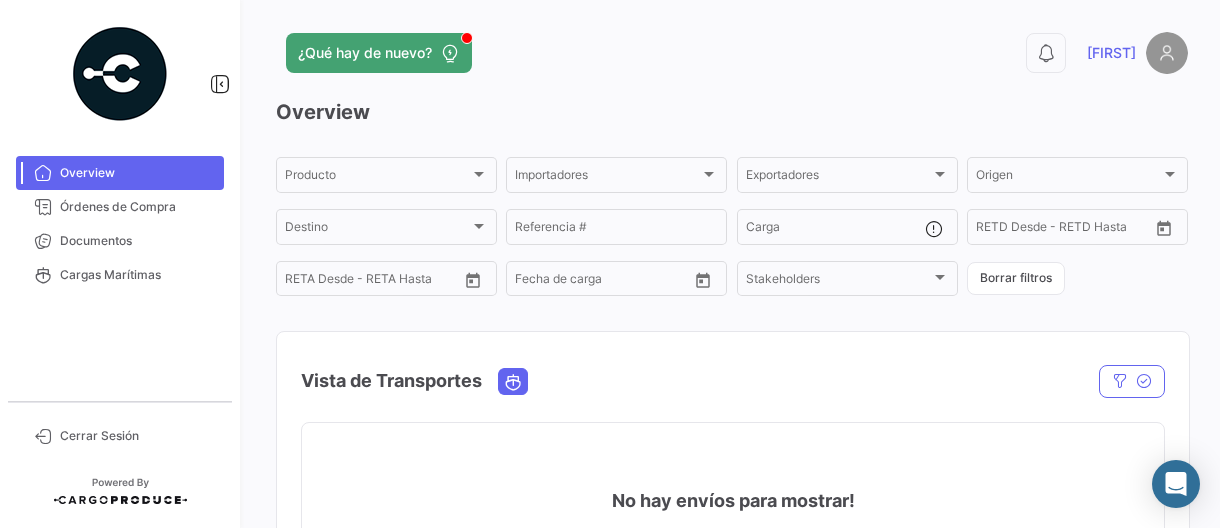 click on "Documentos" at bounding box center (138, 241) 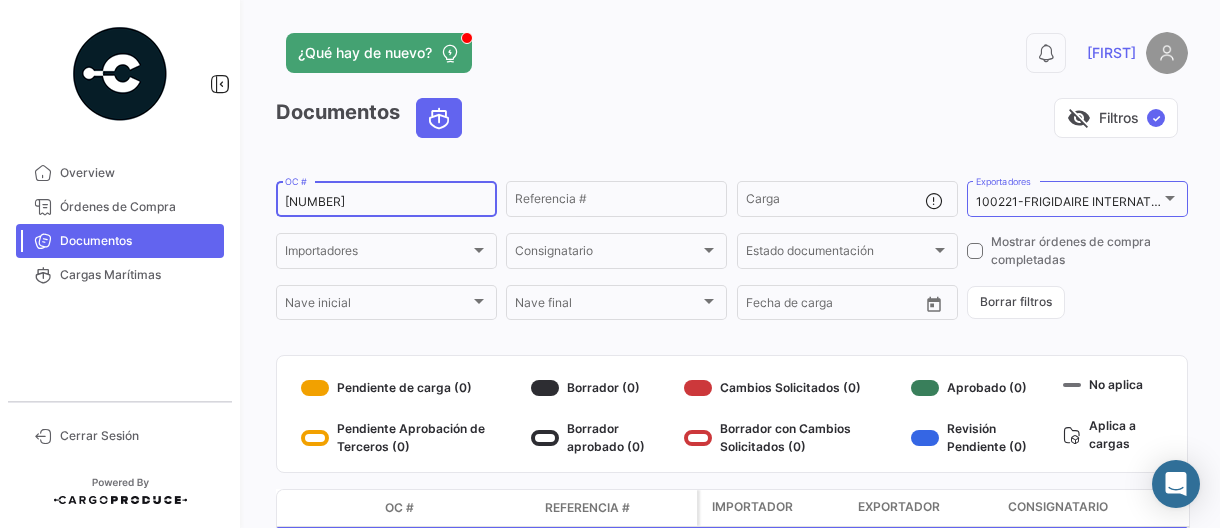 click on "[NUMBER]" at bounding box center [386, 202] 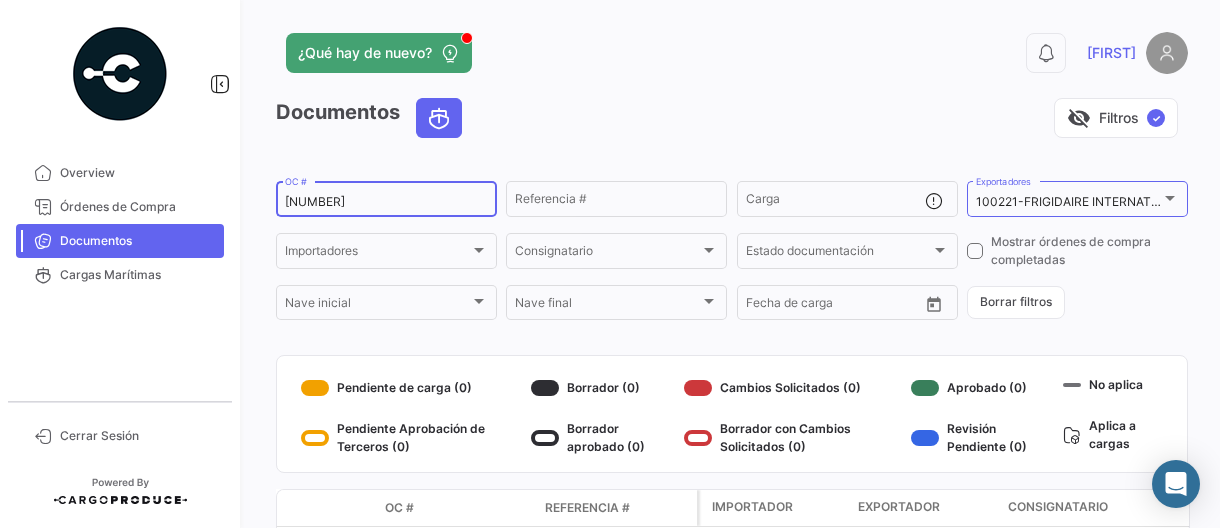 scroll, scrollTop: 0, scrollLeft: 0, axis: both 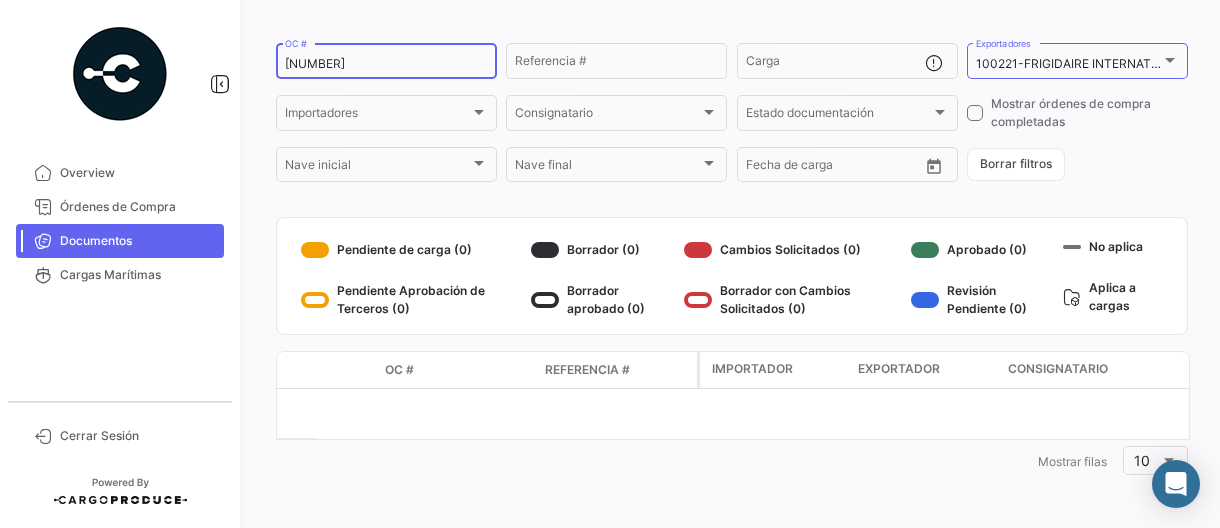 click on "[NUMBER]" at bounding box center (386, 64) 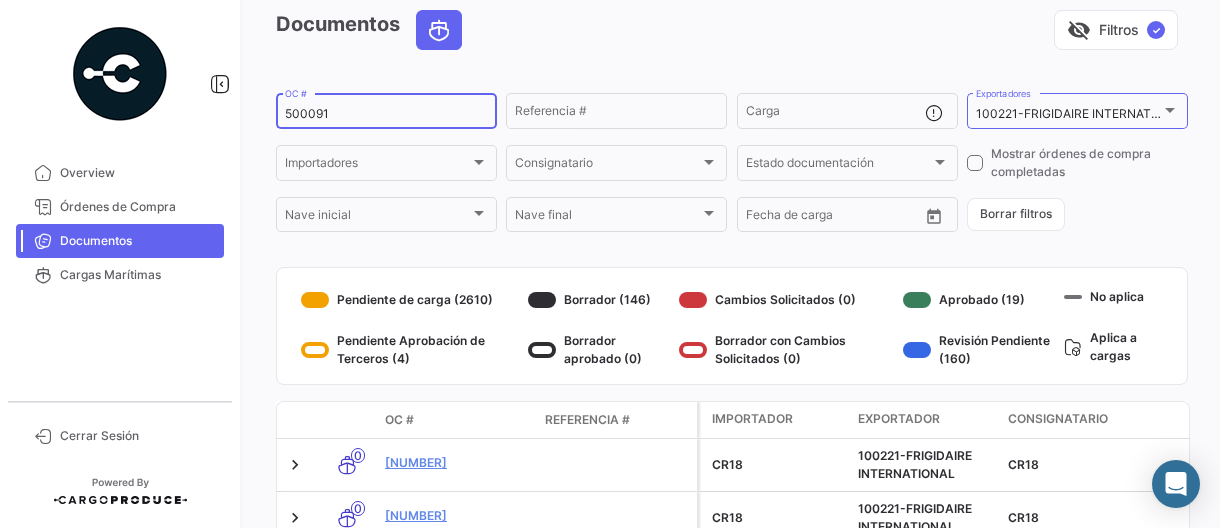 scroll, scrollTop: 138, scrollLeft: 0, axis: vertical 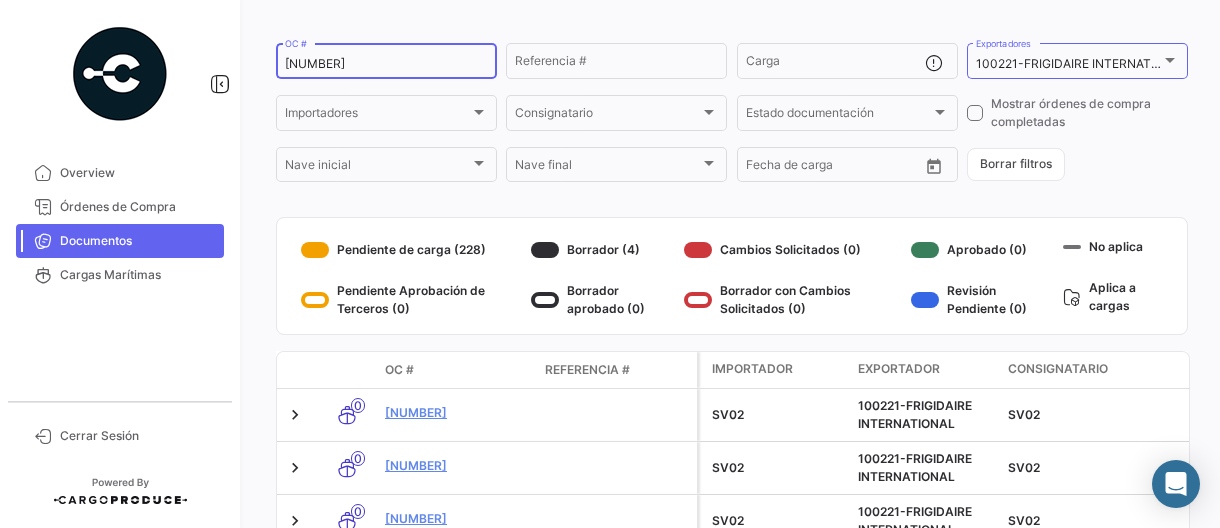 type on "[NUMBER]" 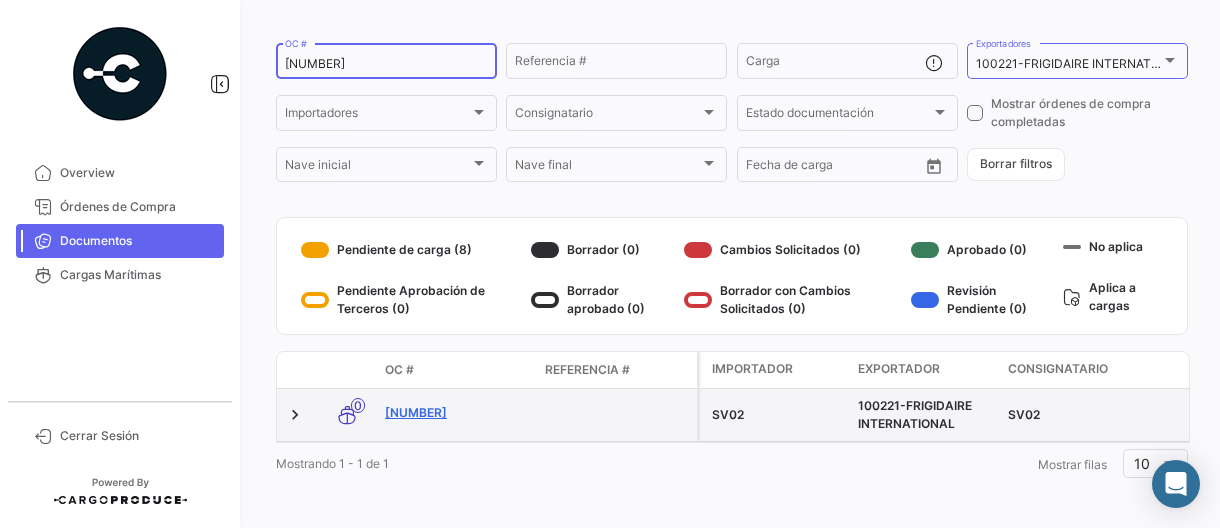 click on "[NUMBER]" 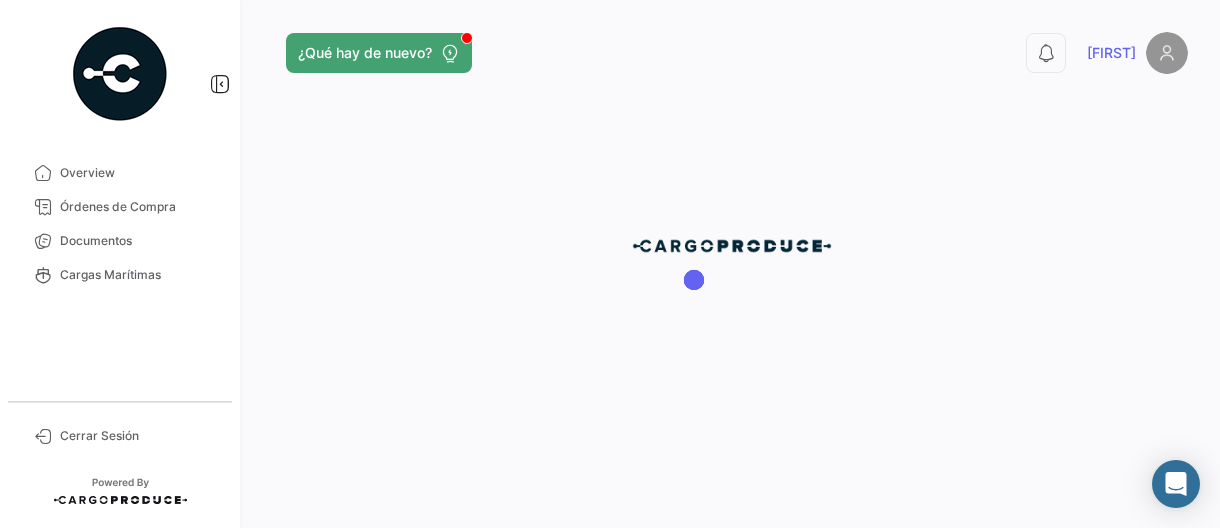 scroll, scrollTop: 0, scrollLeft: 0, axis: both 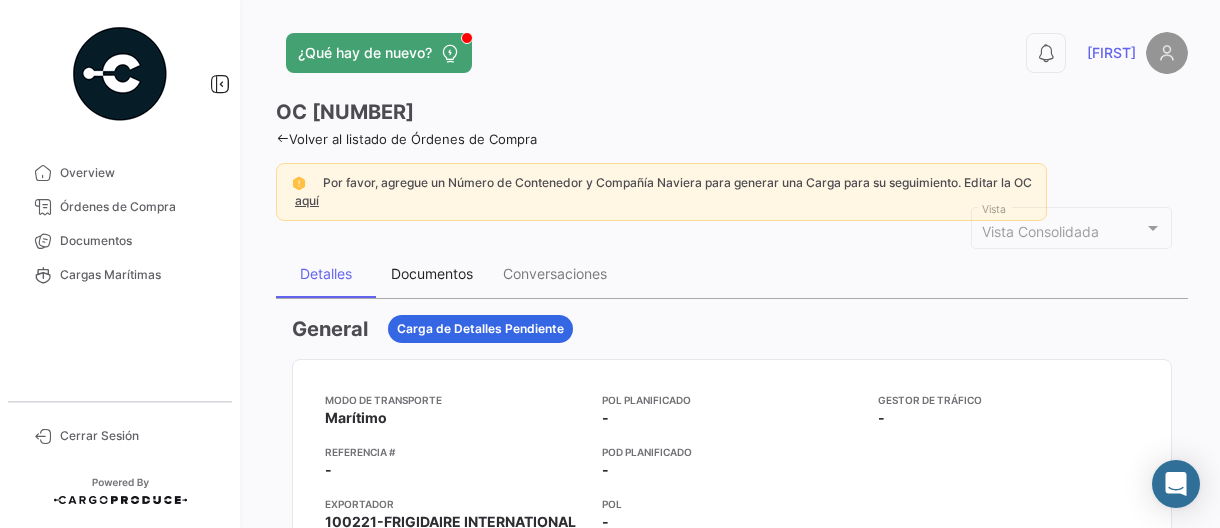 click on "Documentos" at bounding box center [432, 273] 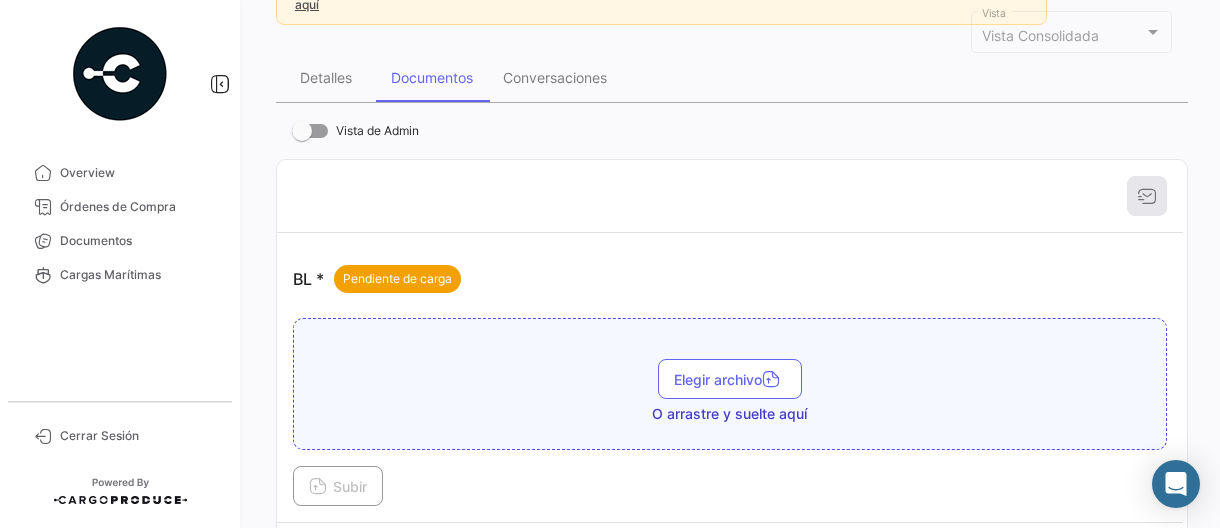 scroll, scrollTop: 200, scrollLeft: 0, axis: vertical 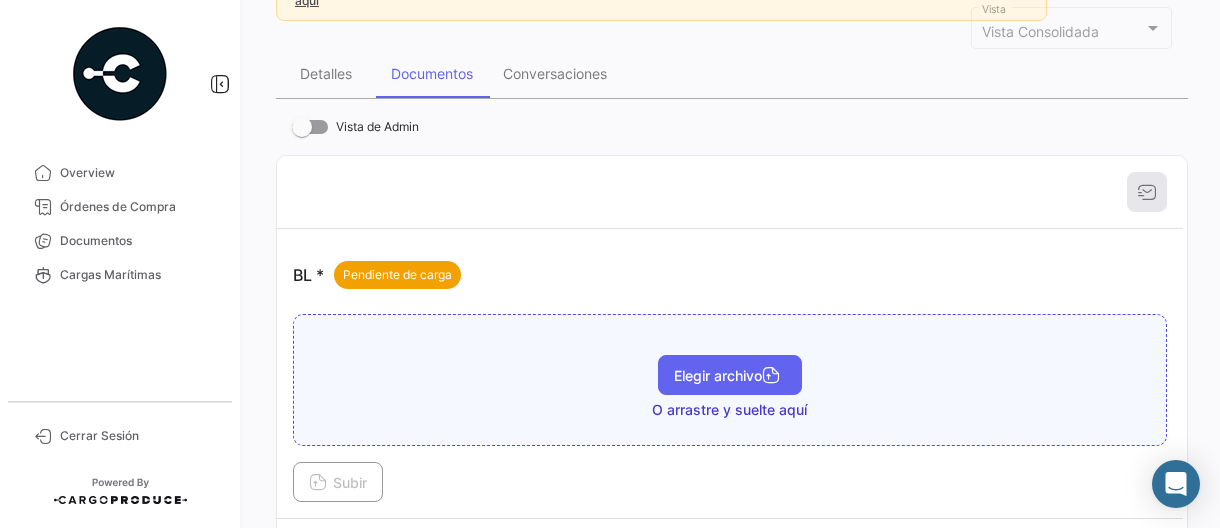 click on "Elegir archivo" at bounding box center [730, 375] 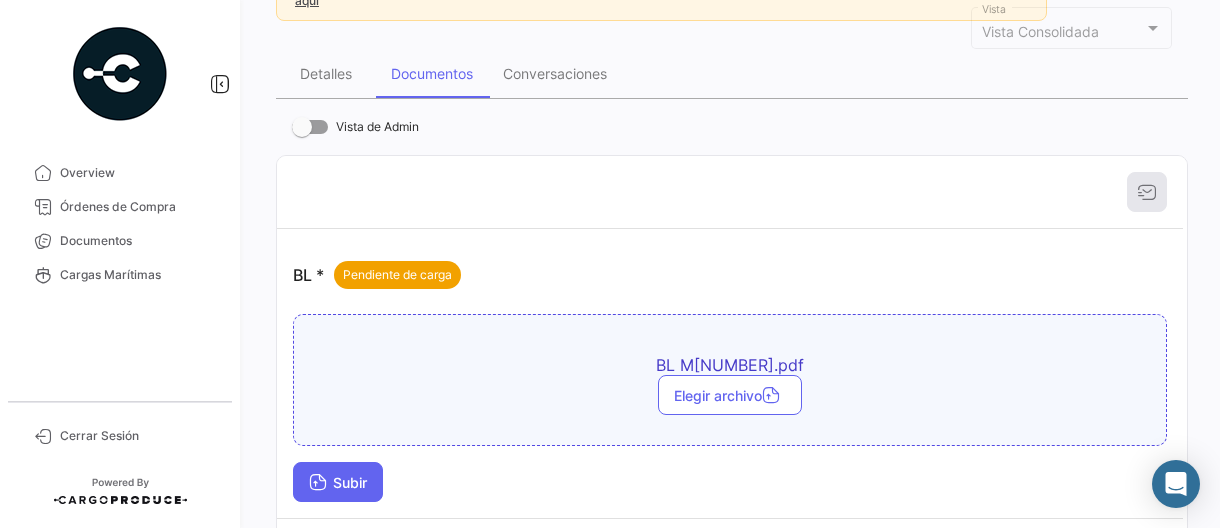 click on "Subir" at bounding box center (338, 482) 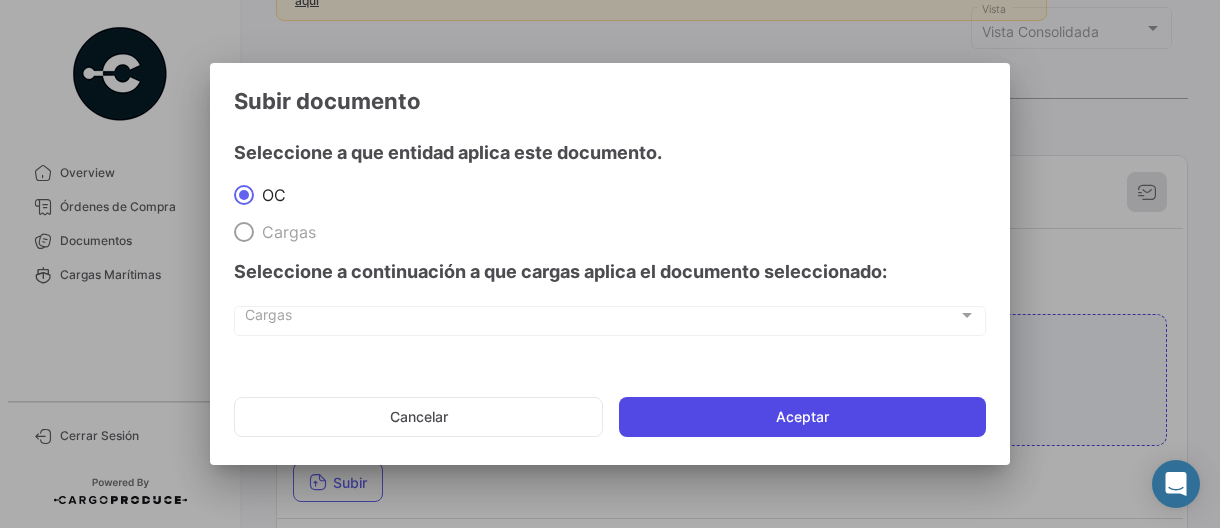 click on "Aceptar" 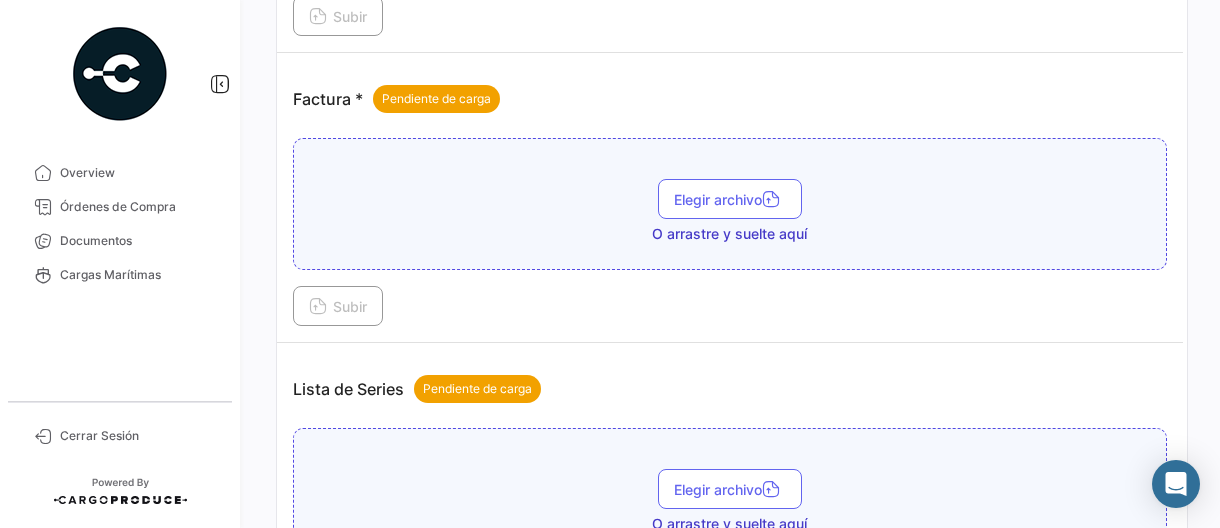 scroll, scrollTop: 1100, scrollLeft: 0, axis: vertical 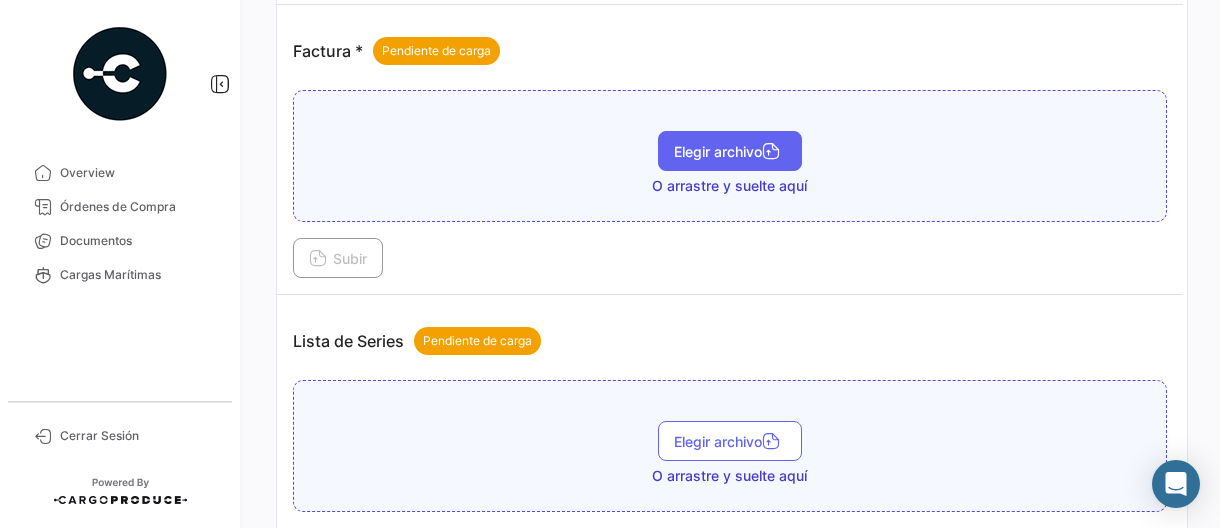click on "Elegir archivo" at bounding box center (730, 151) 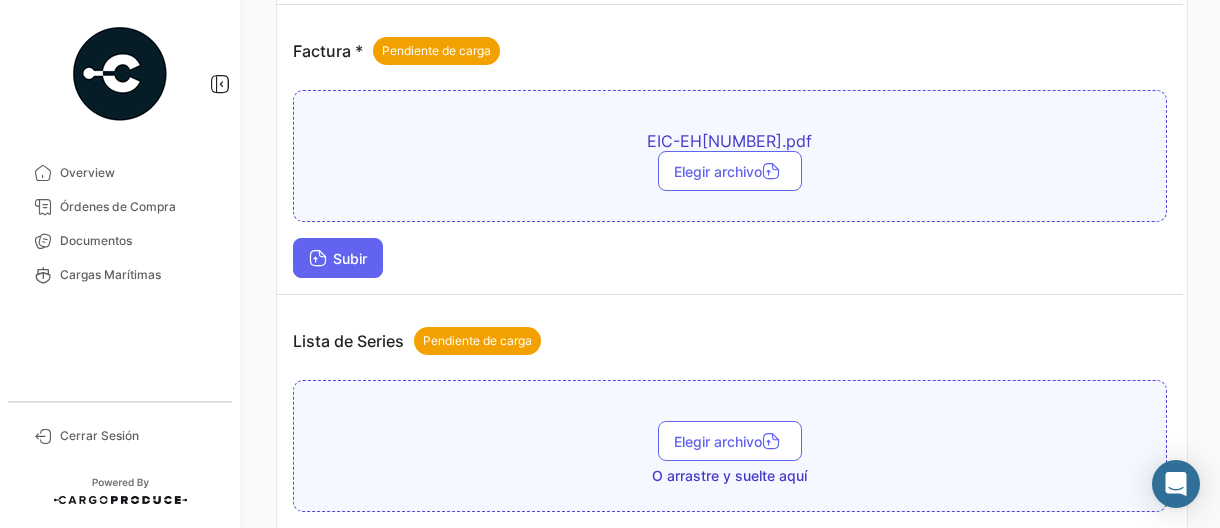 click on "Subir" at bounding box center (338, 258) 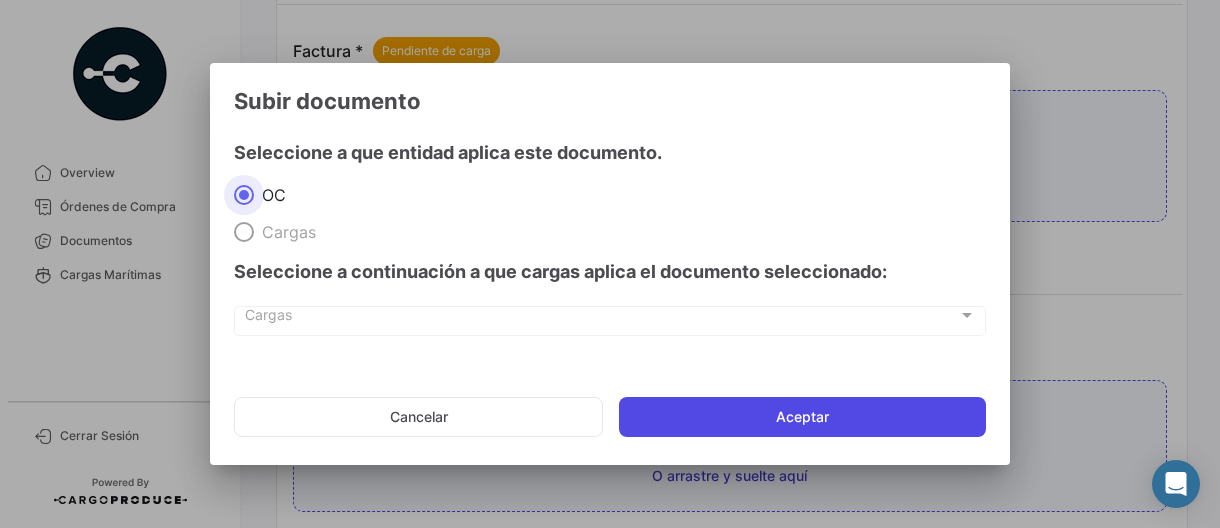 click on "Aceptar" 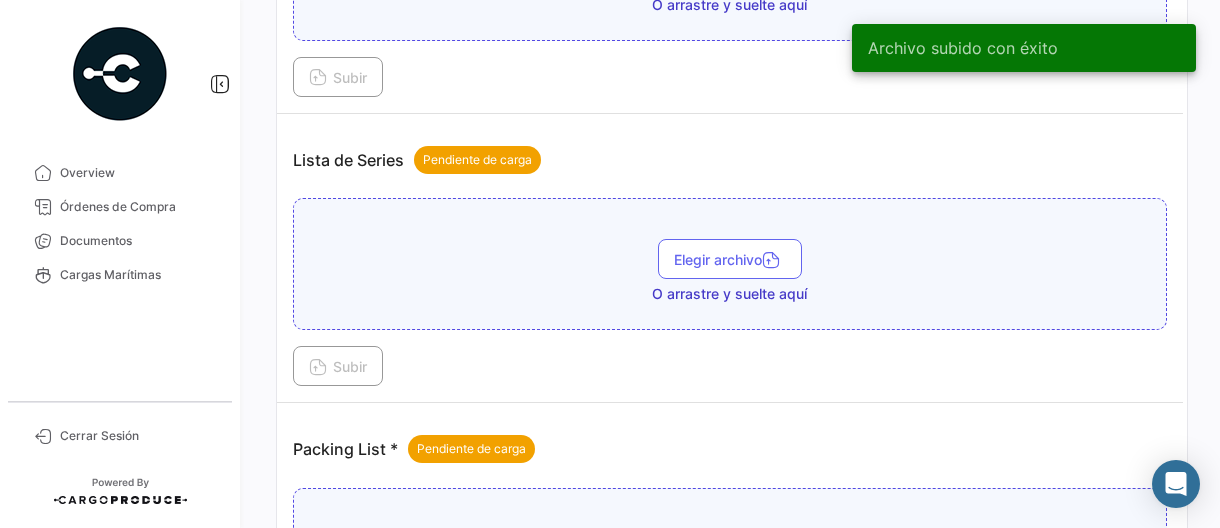 scroll, scrollTop: 1400, scrollLeft: 0, axis: vertical 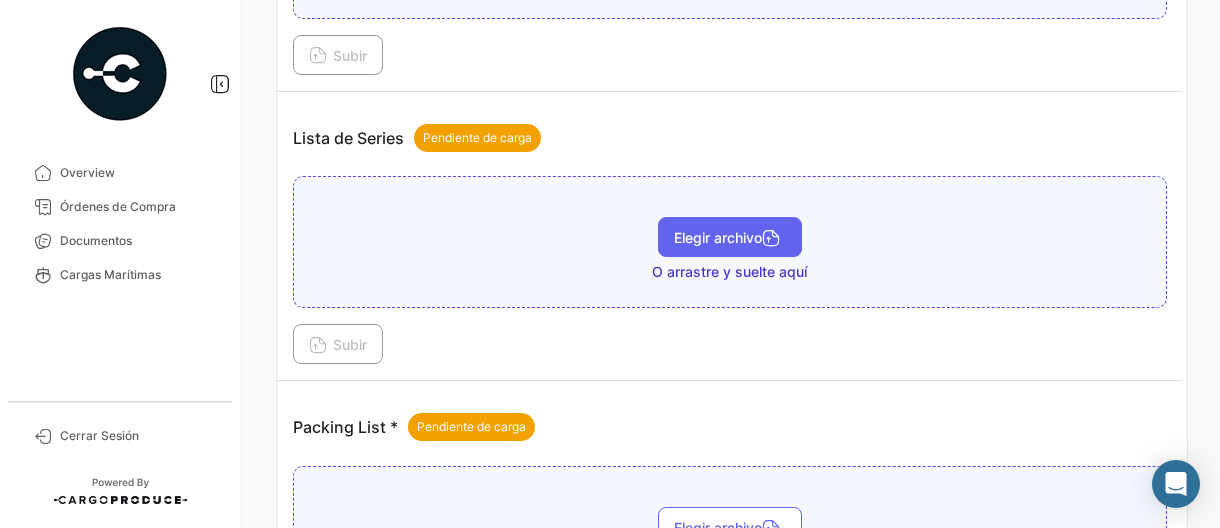 click on "Elegir archivo" at bounding box center [730, 237] 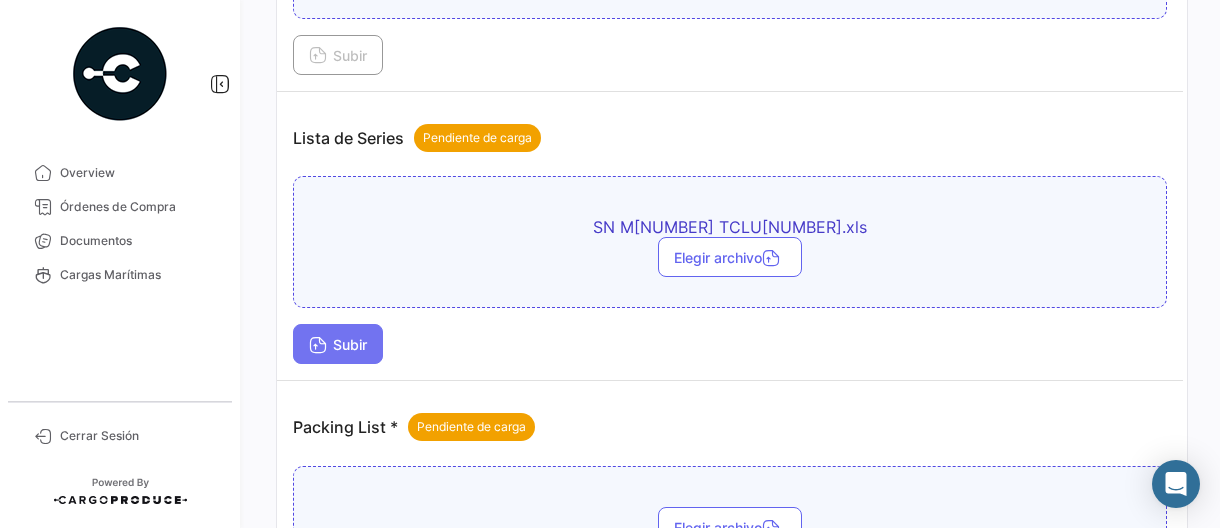 click on "Subir" at bounding box center [338, 344] 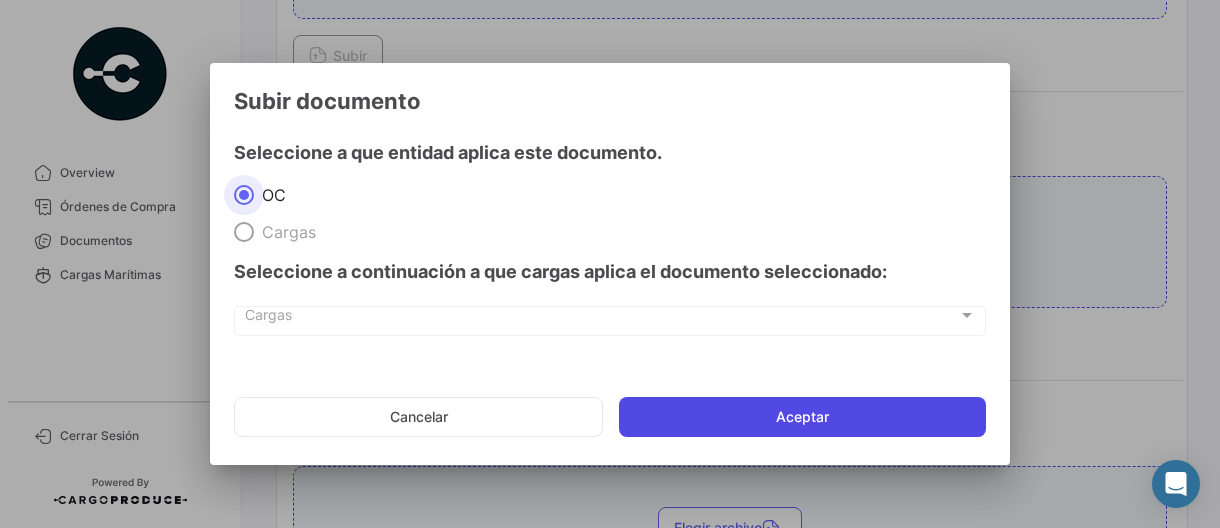 click on "Aceptar" 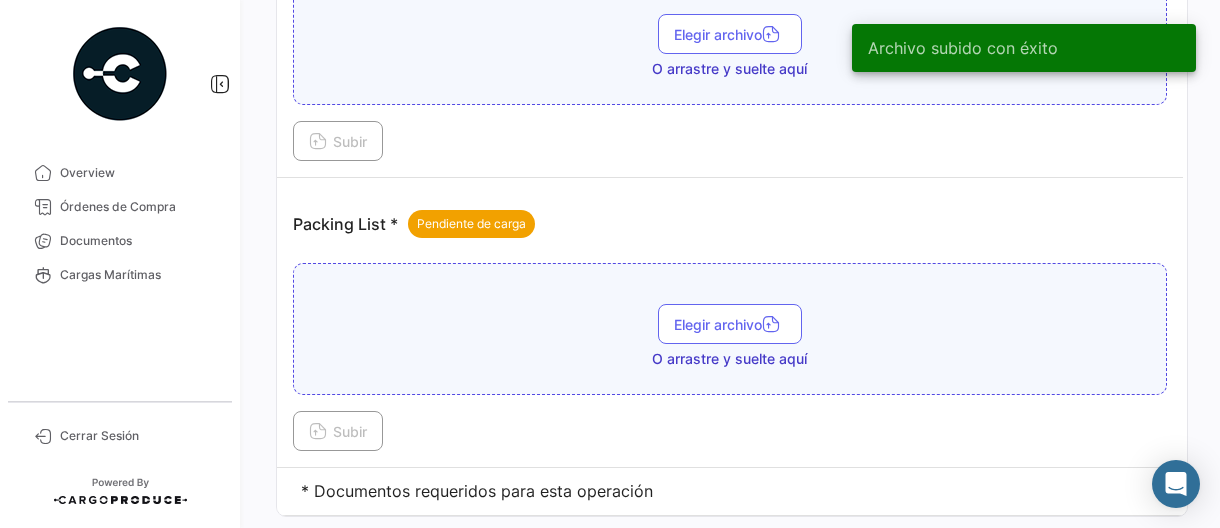 scroll, scrollTop: 1750, scrollLeft: 0, axis: vertical 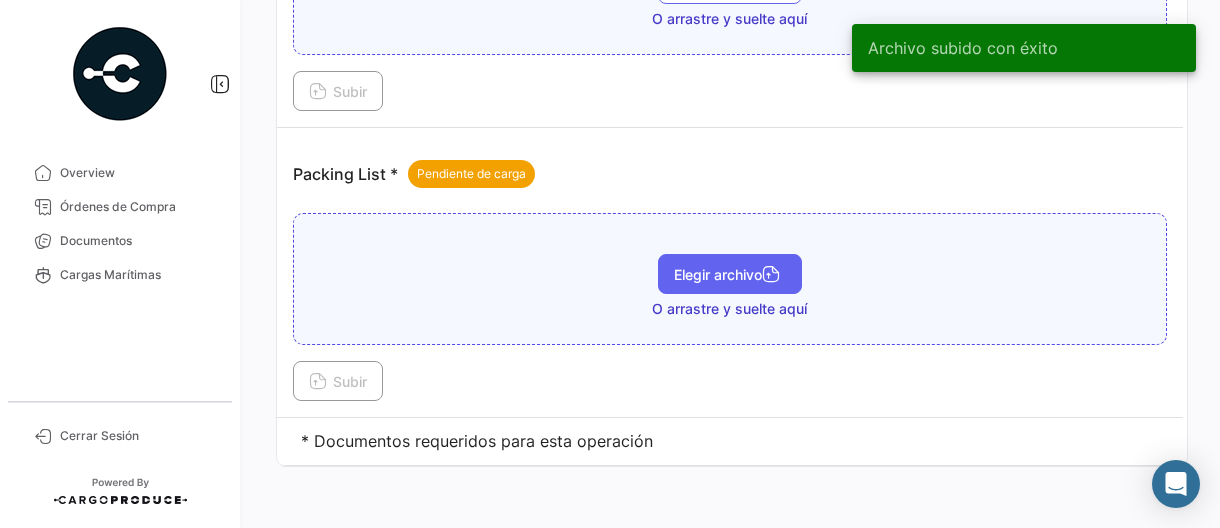 click on "Elegir archivo" at bounding box center [730, 274] 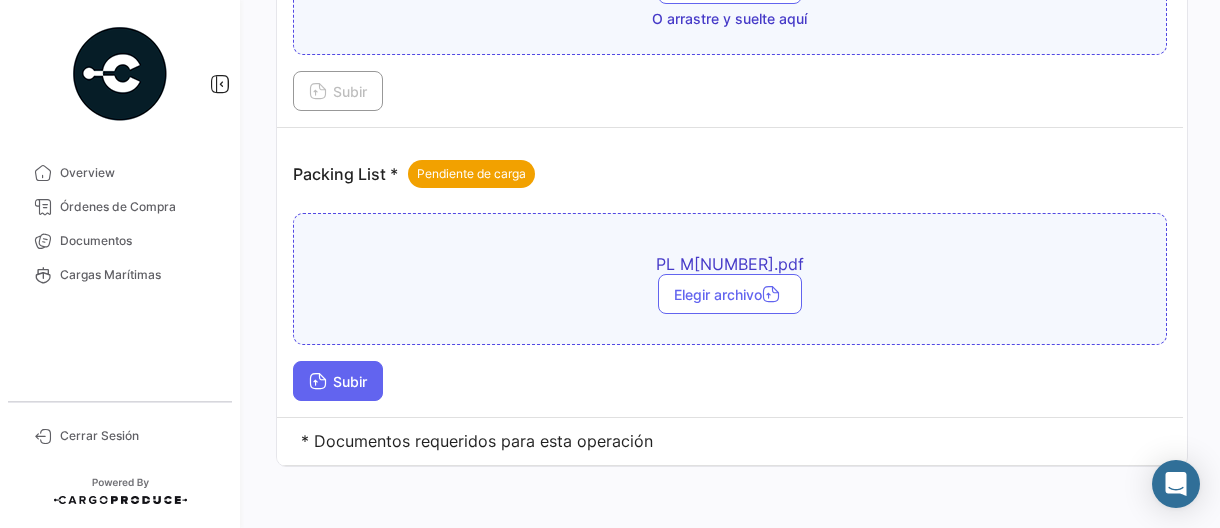 click at bounding box center (318, 383) 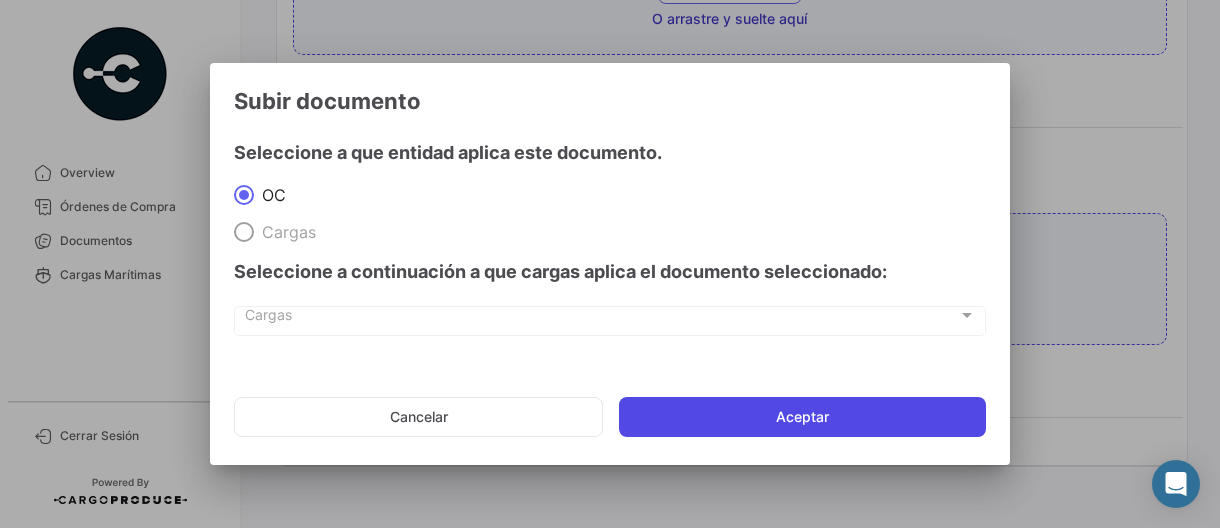 click on "Aceptar" 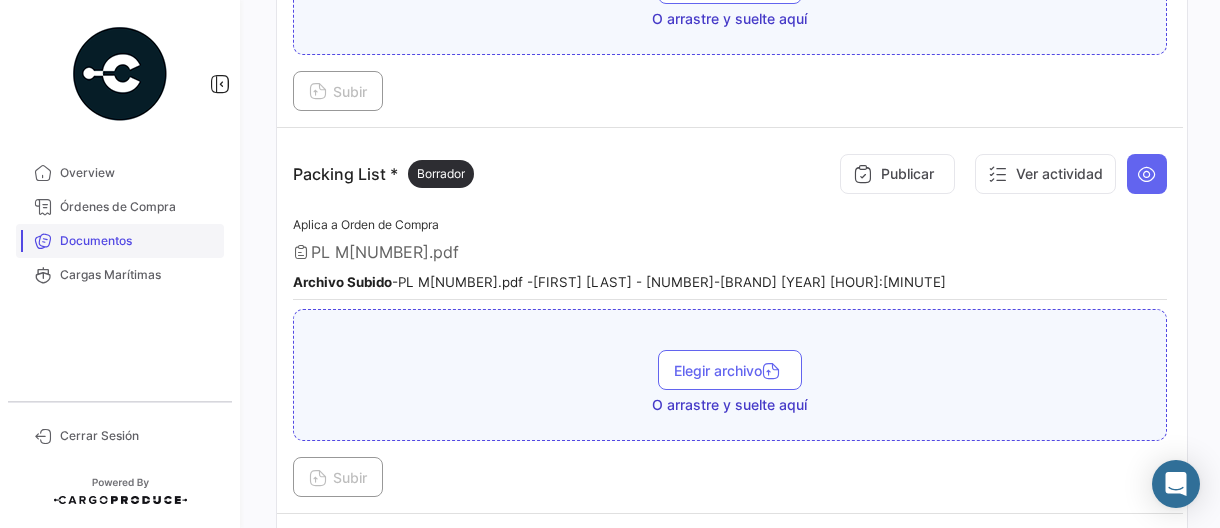 click on "Documentos" at bounding box center [138, 241] 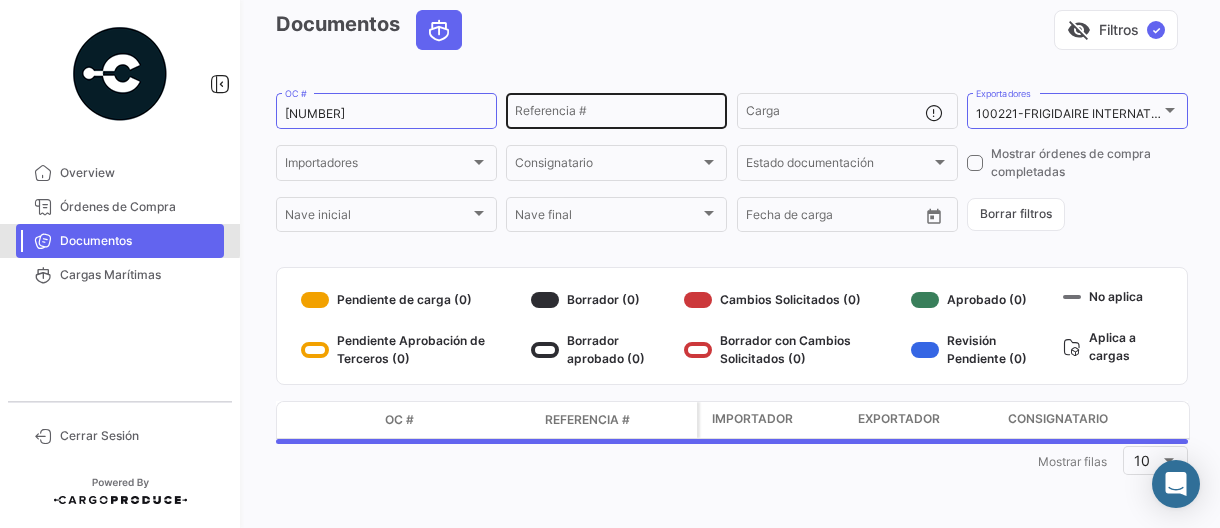 scroll, scrollTop: 0, scrollLeft: 0, axis: both 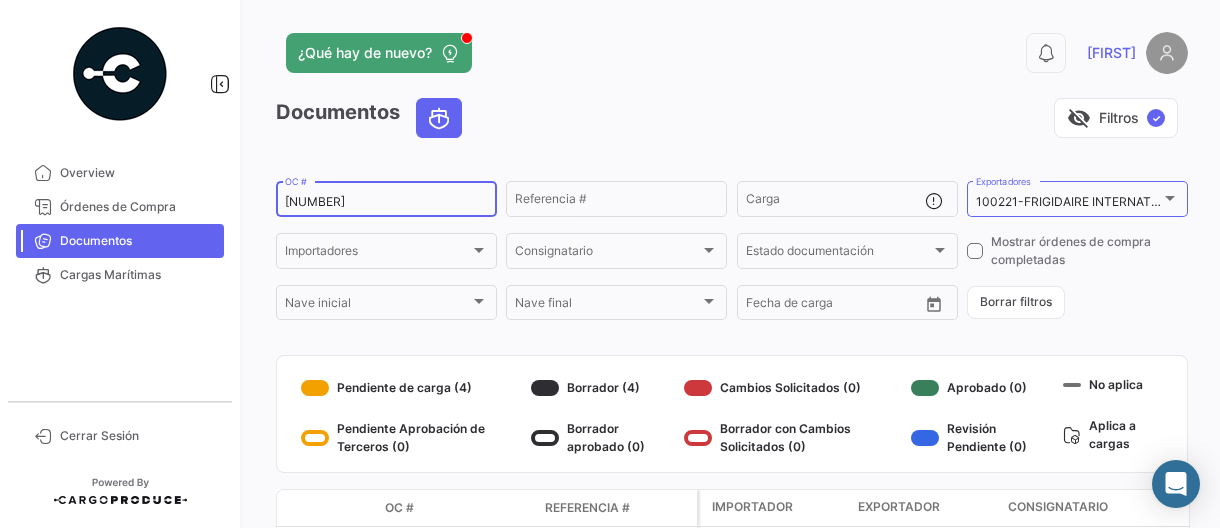 click on "[NUMBER]" at bounding box center (386, 202) 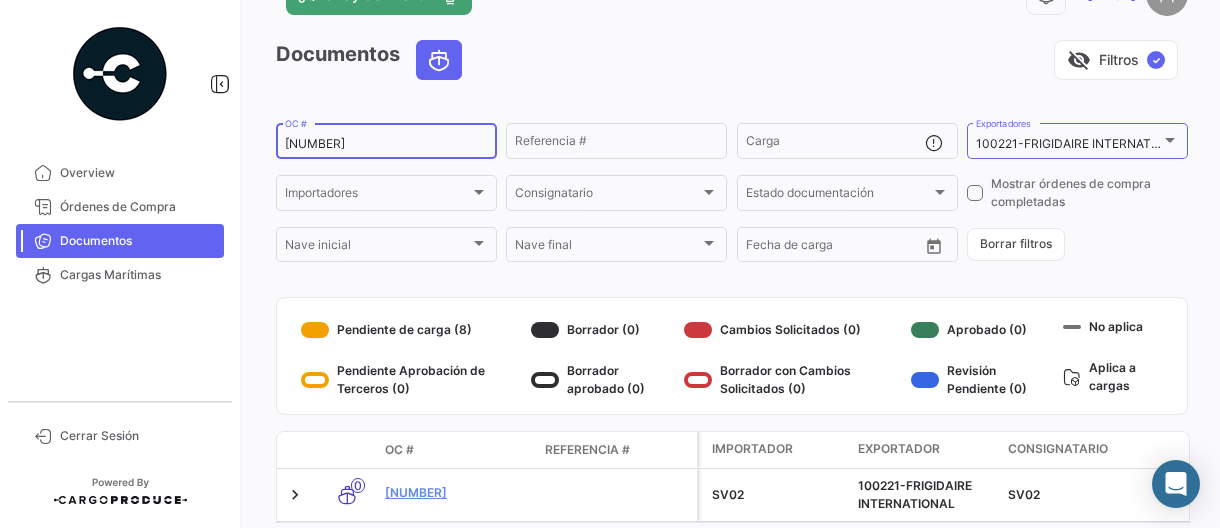 scroll, scrollTop: 100, scrollLeft: 0, axis: vertical 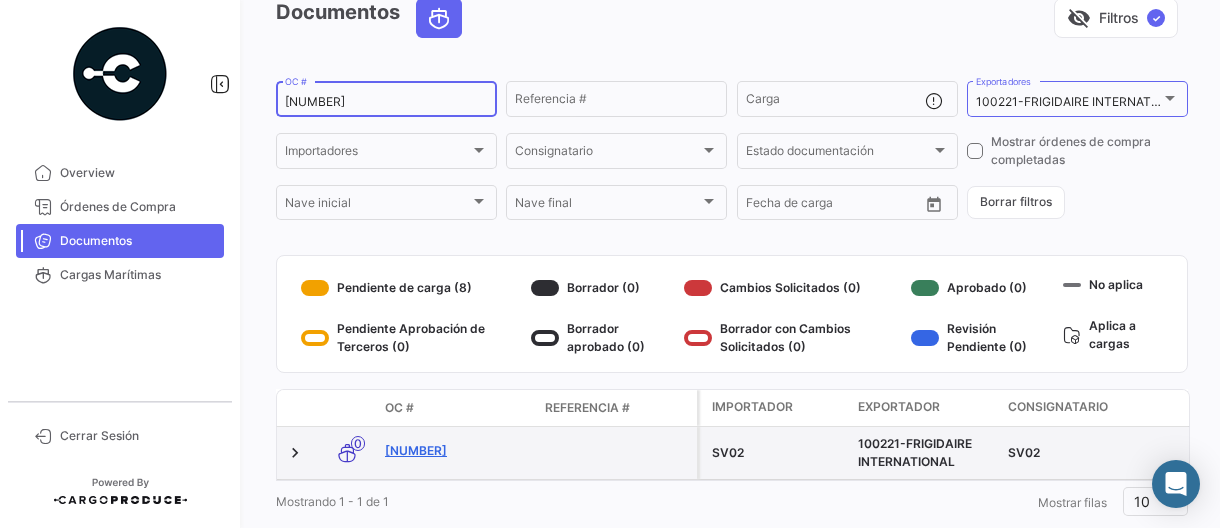 click on "[NUMBER]" 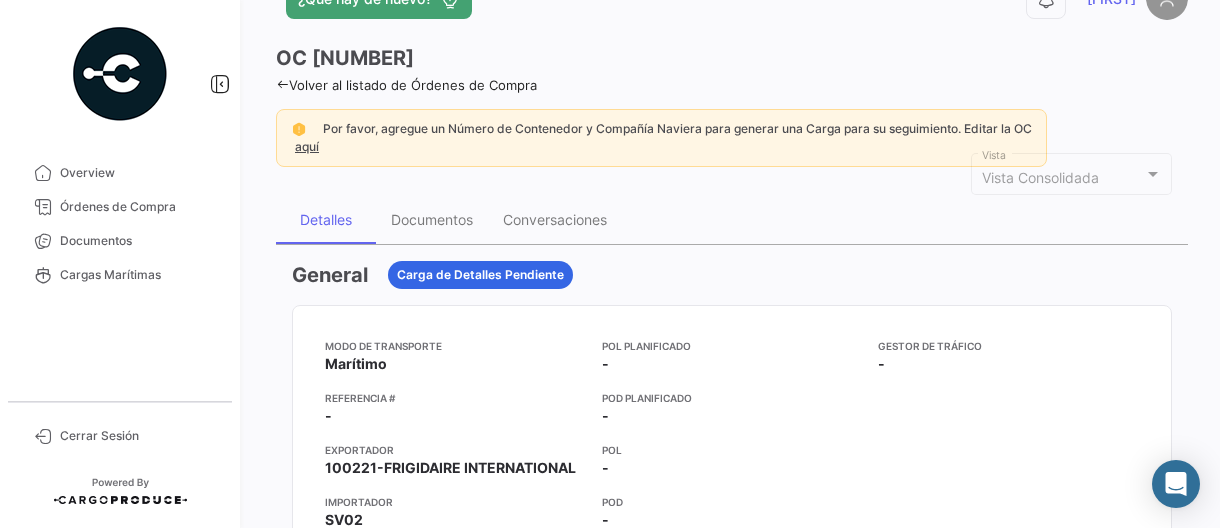 scroll, scrollTop: 0, scrollLeft: 0, axis: both 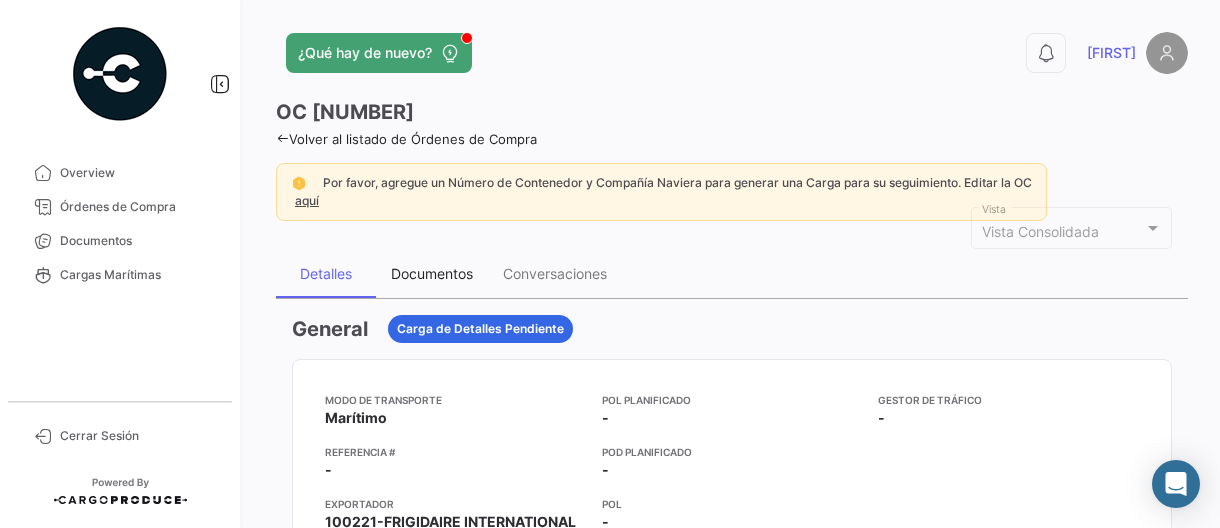 click on "Documentos" at bounding box center [432, 273] 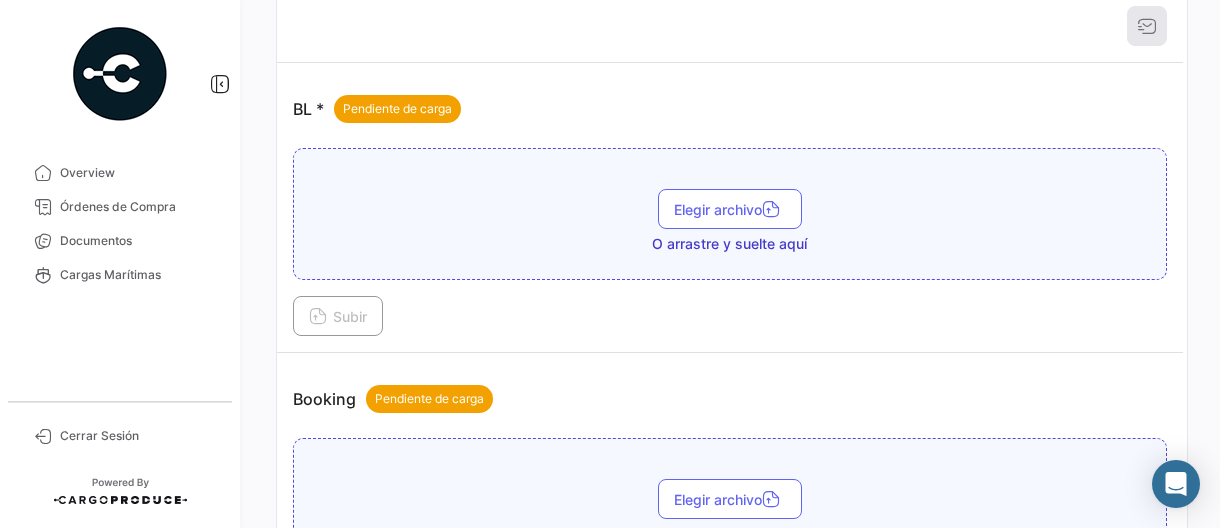 scroll, scrollTop: 400, scrollLeft: 0, axis: vertical 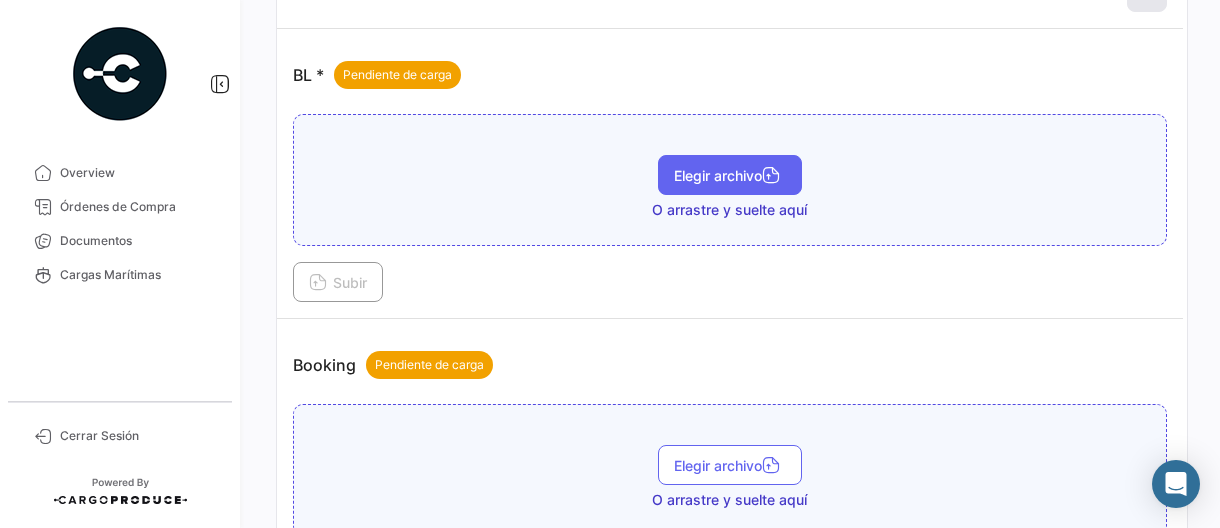 click on "Elegir archivo" at bounding box center (730, 175) 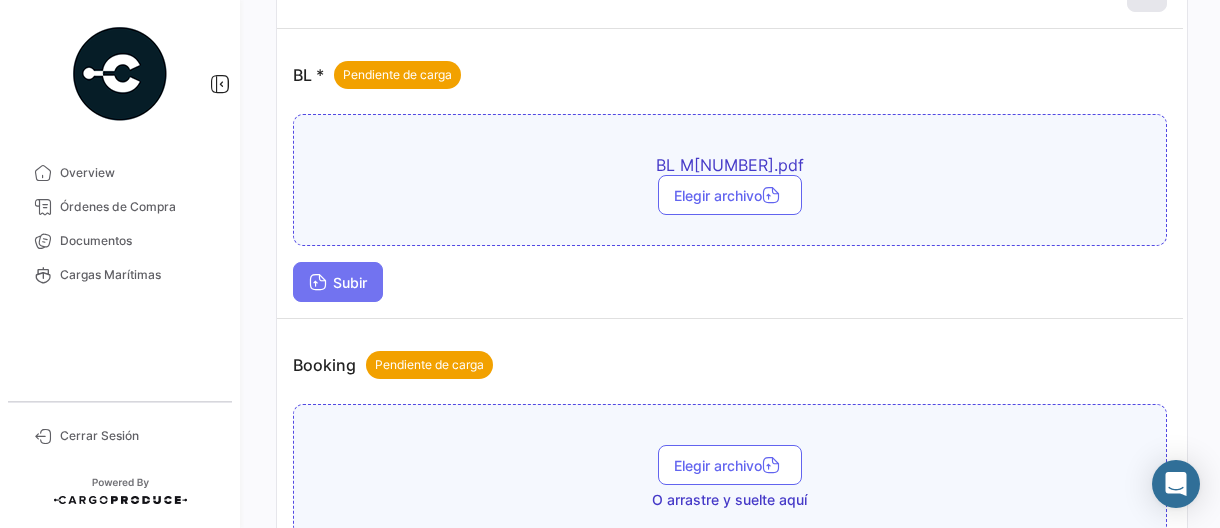 click on "Subir" at bounding box center (338, 282) 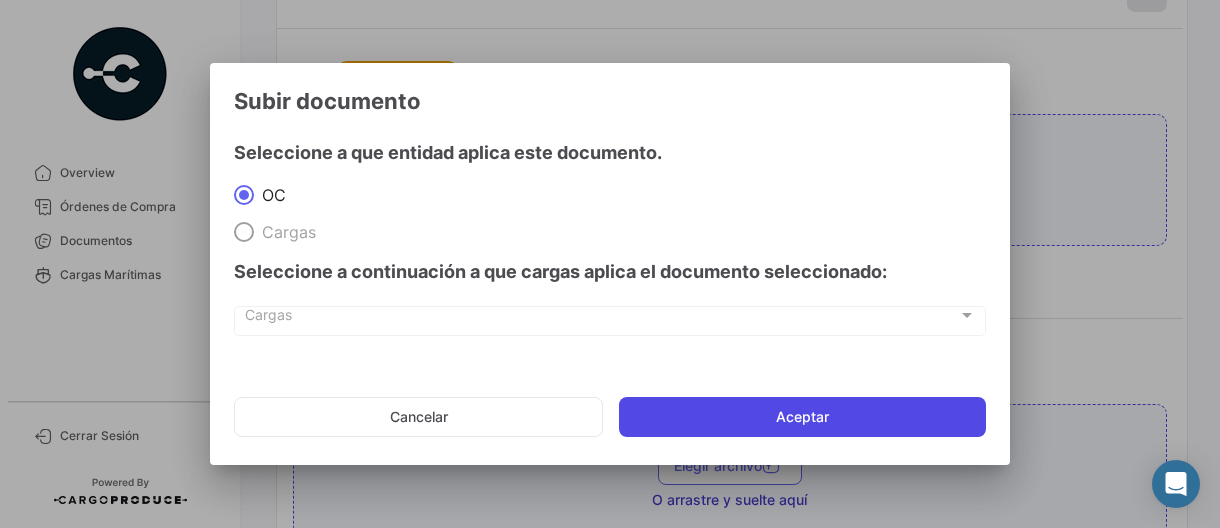 click on "Aceptar" 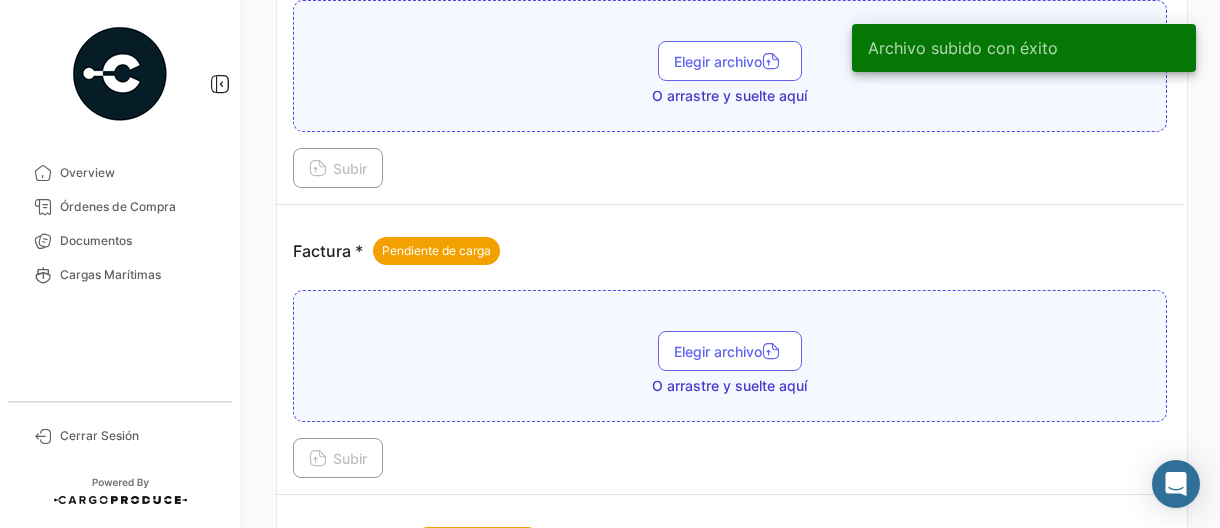 scroll, scrollTop: 1100, scrollLeft: 0, axis: vertical 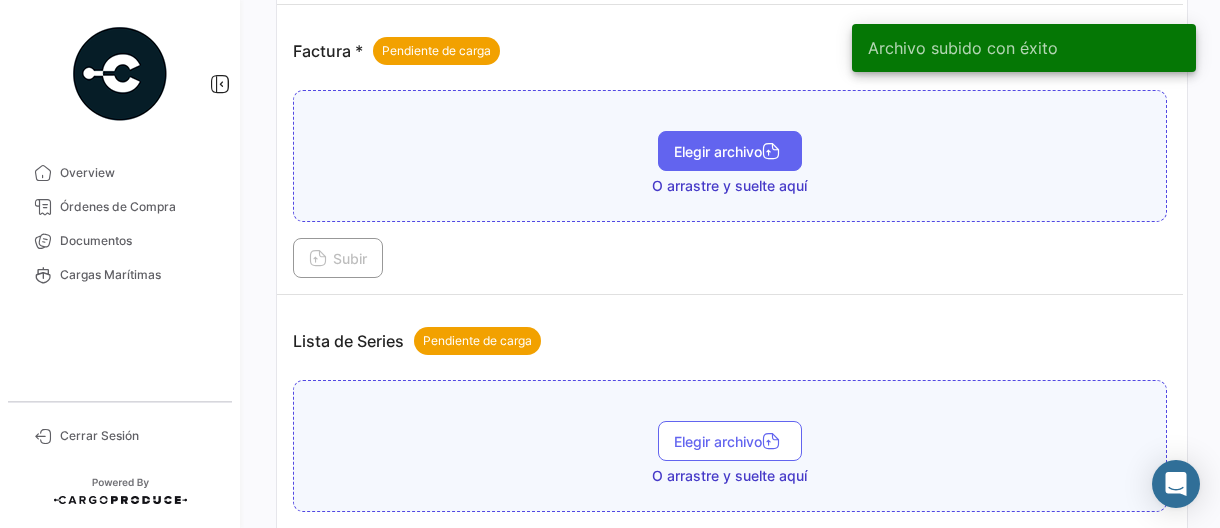 click on "Elegir archivo" at bounding box center (730, 151) 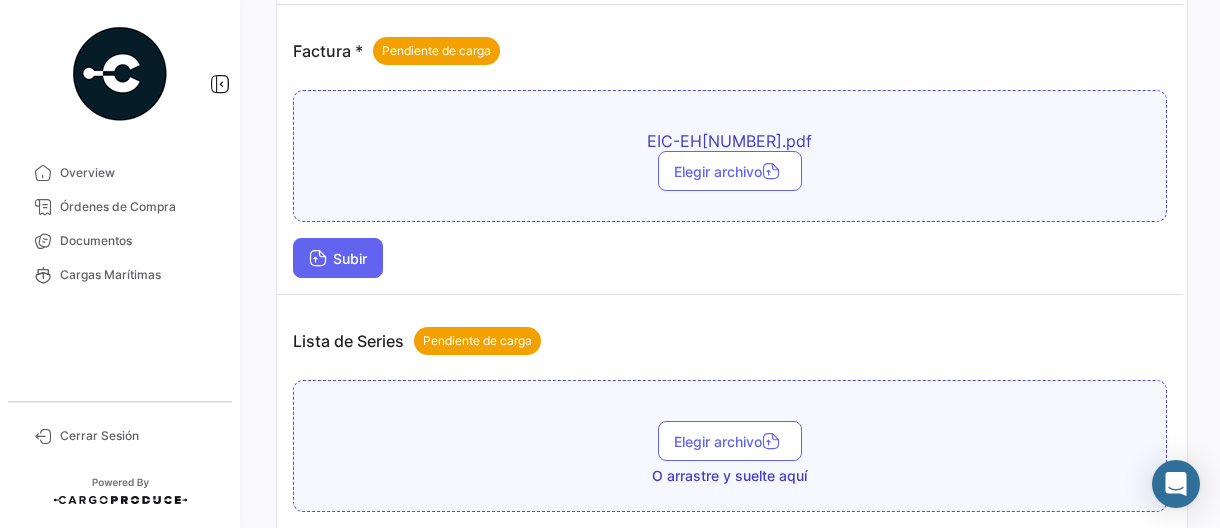 click on "Subir" at bounding box center (338, 258) 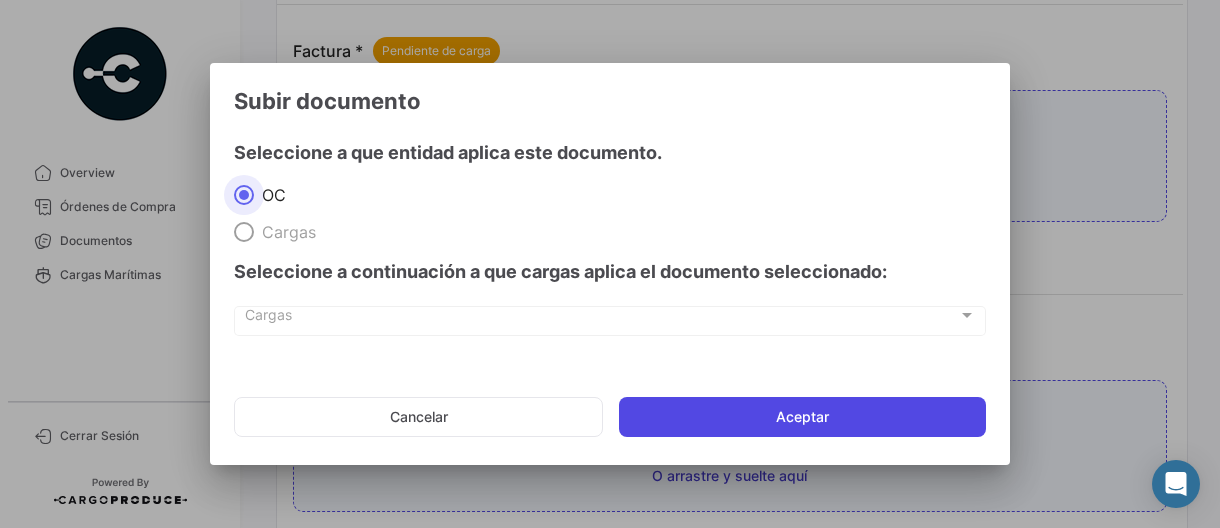 click on "Aceptar" 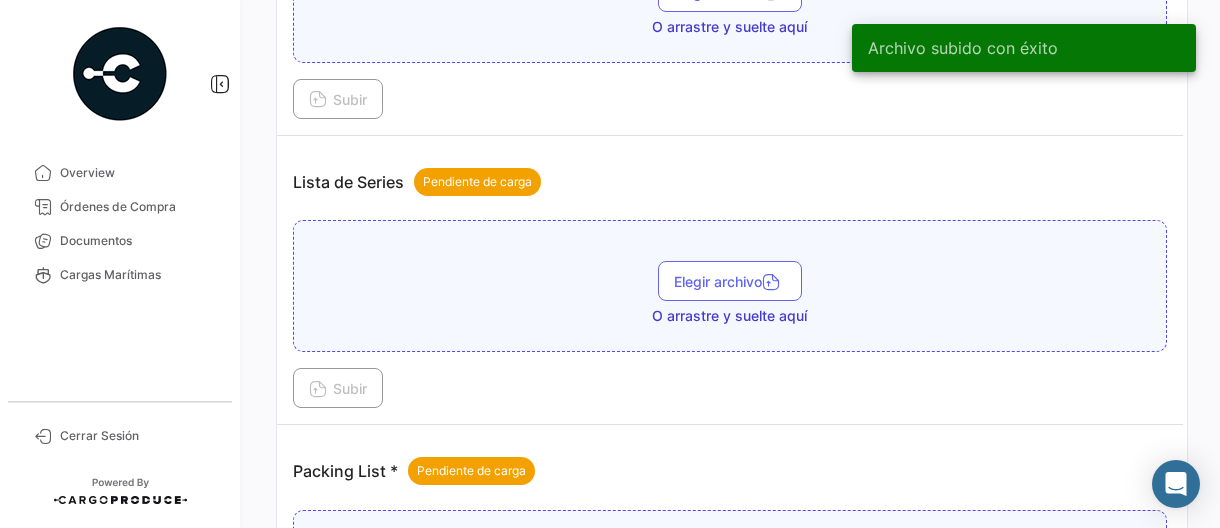 scroll, scrollTop: 1400, scrollLeft: 0, axis: vertical 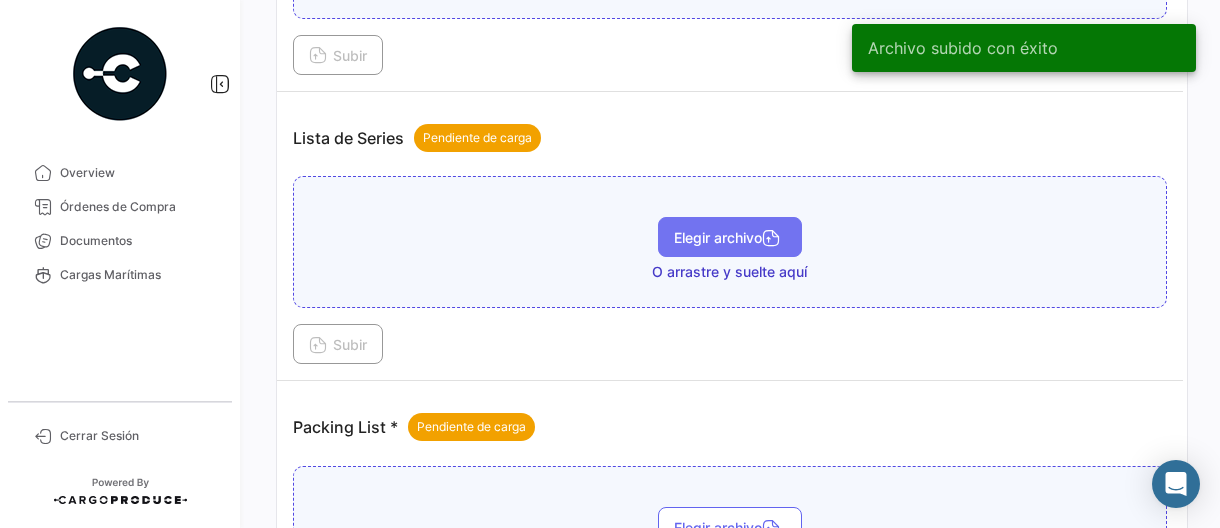 click on "Elegir archivo" at bounding box center (730, 237) 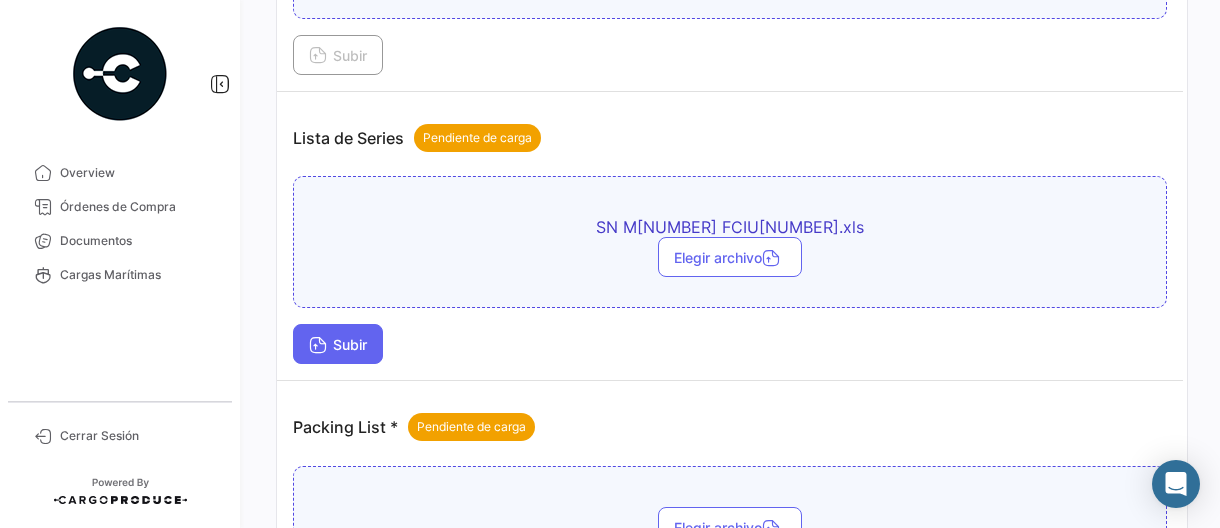 click on "Subir" at bounding box center [338, 344] 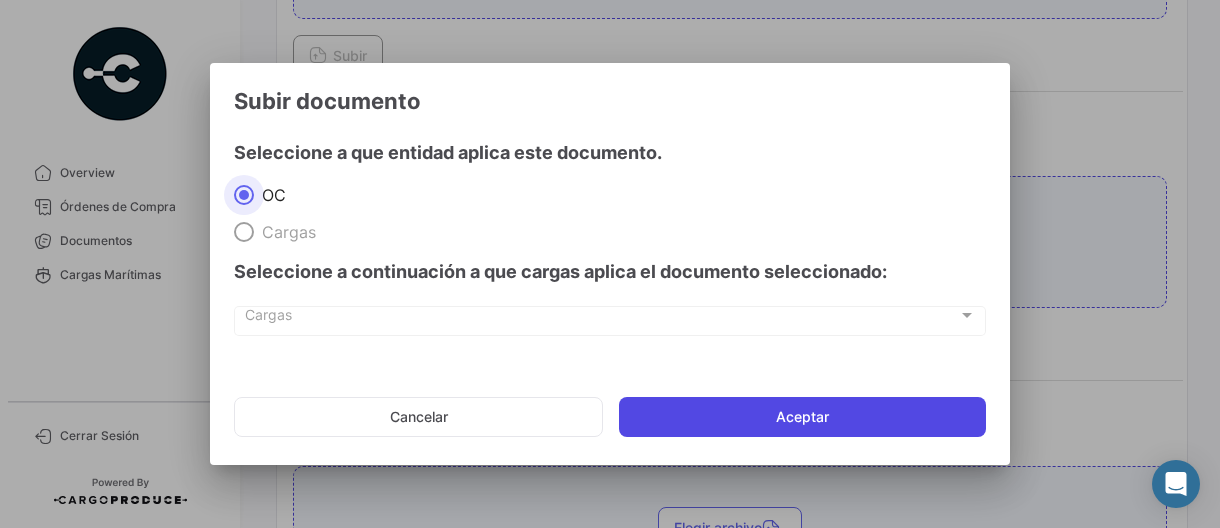 click on "Aceptar" 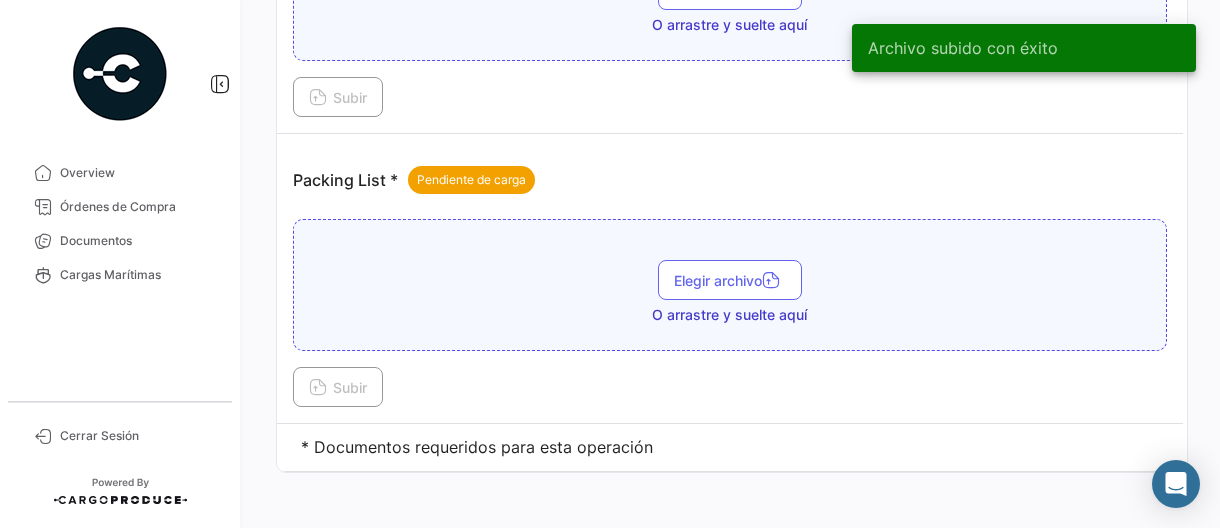 scroll, scrollTop: 1750, scrollLeft: 0, axis: vertical 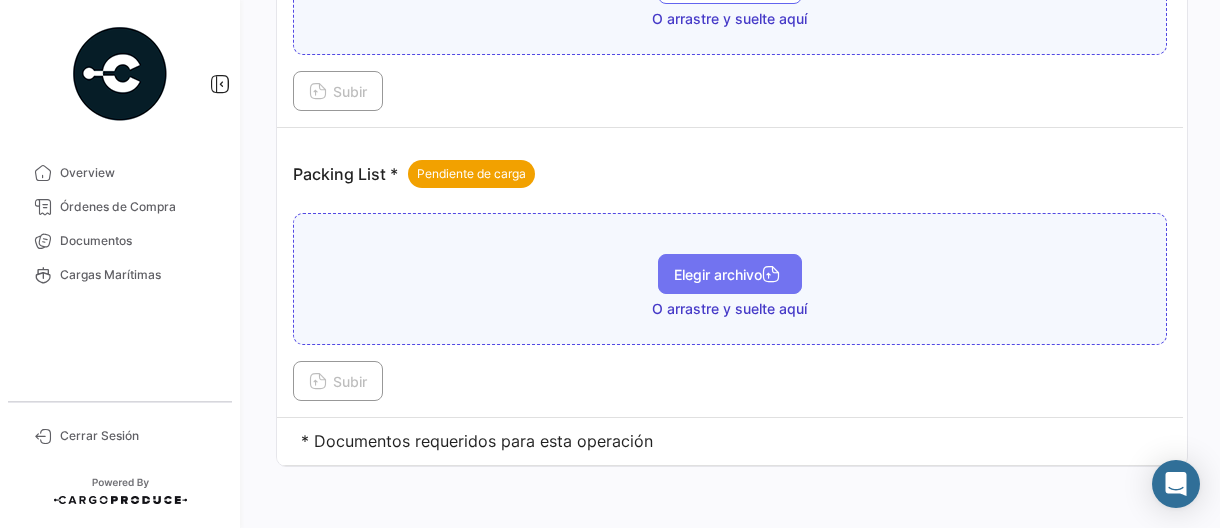 click on "Elegir archivo" at bounding box center [730, 274] 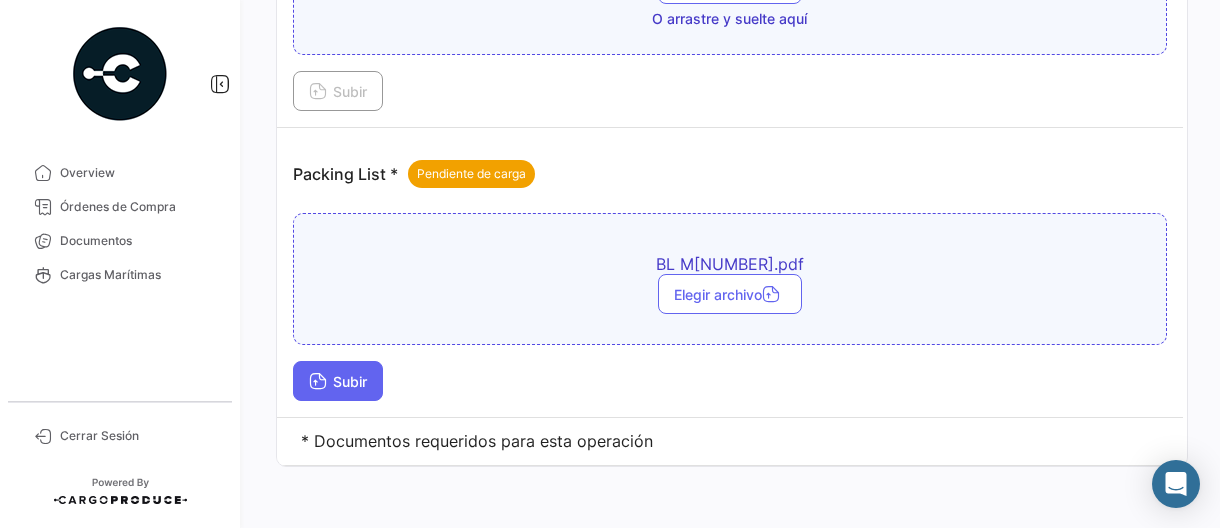 click on "Subir" at bounding box center (338, 381) 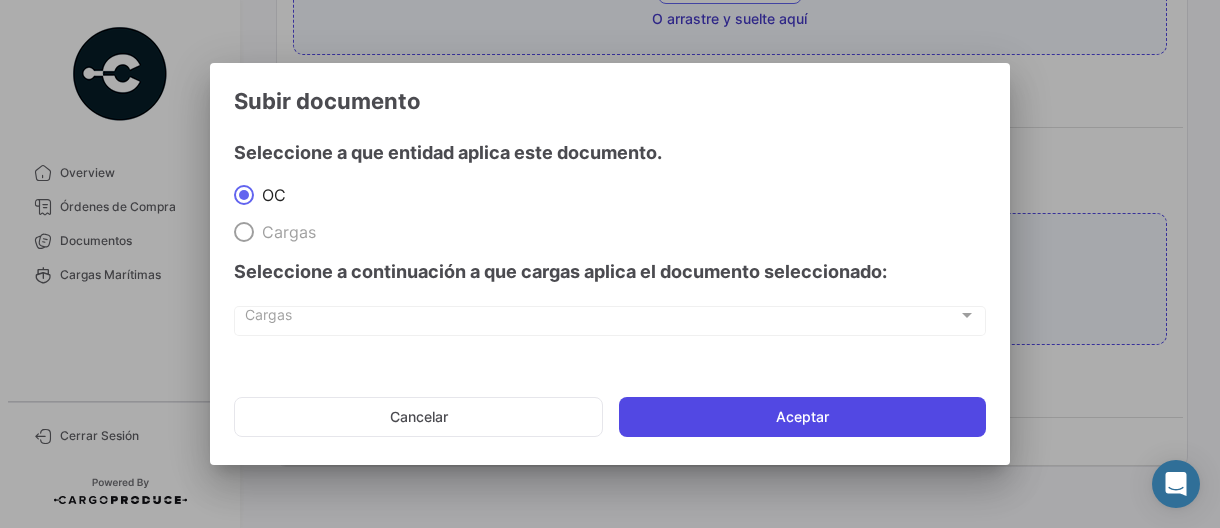 click on "Aceptar" 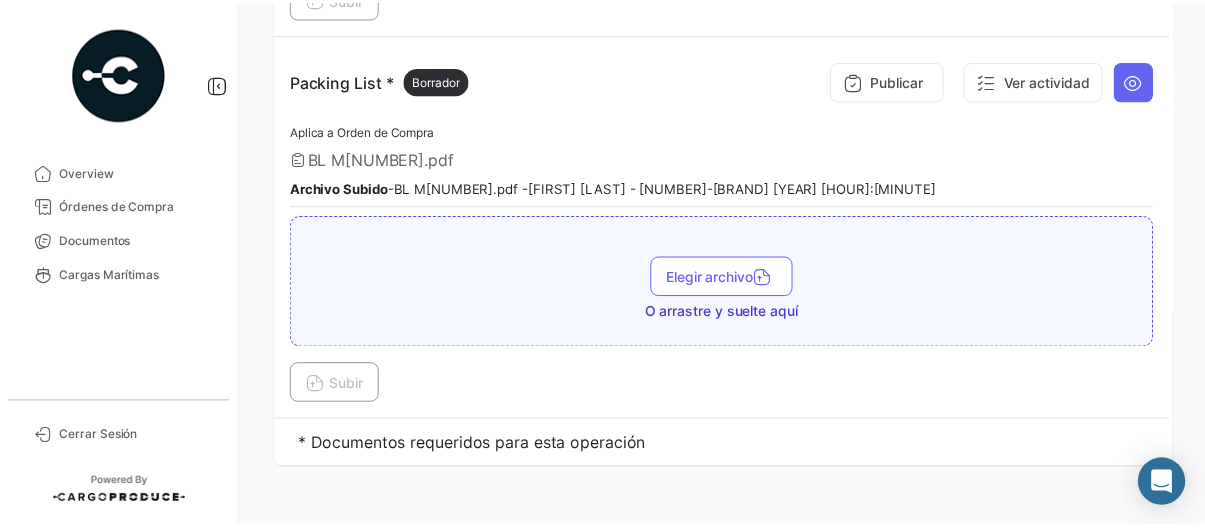 scroll, scrollTop: 1444, scrollLeft: 0, axis: vertical 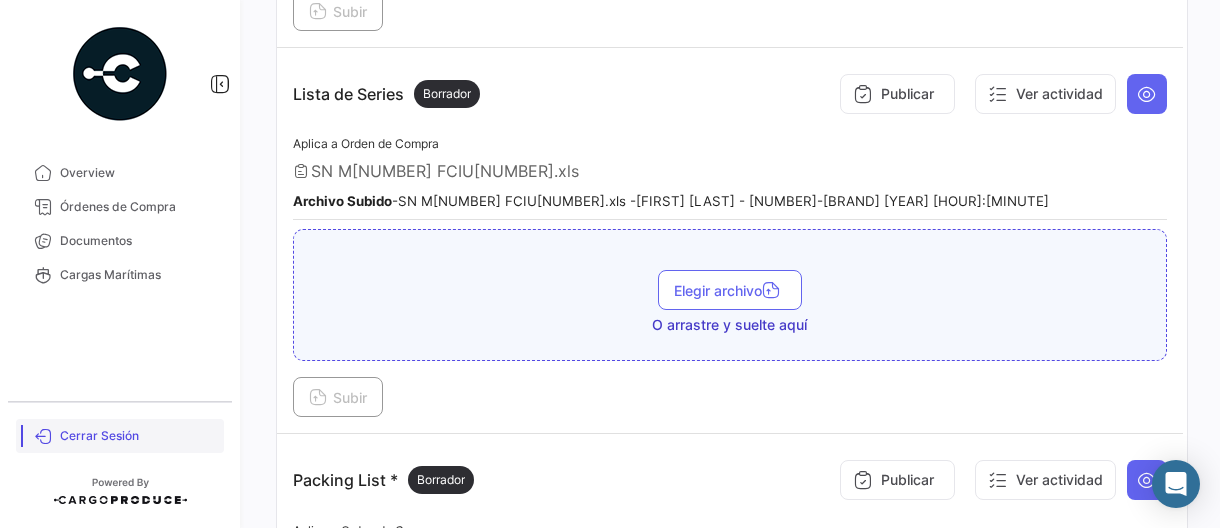 click on "Cerrar Sesión" at bounding box center [138, 436] 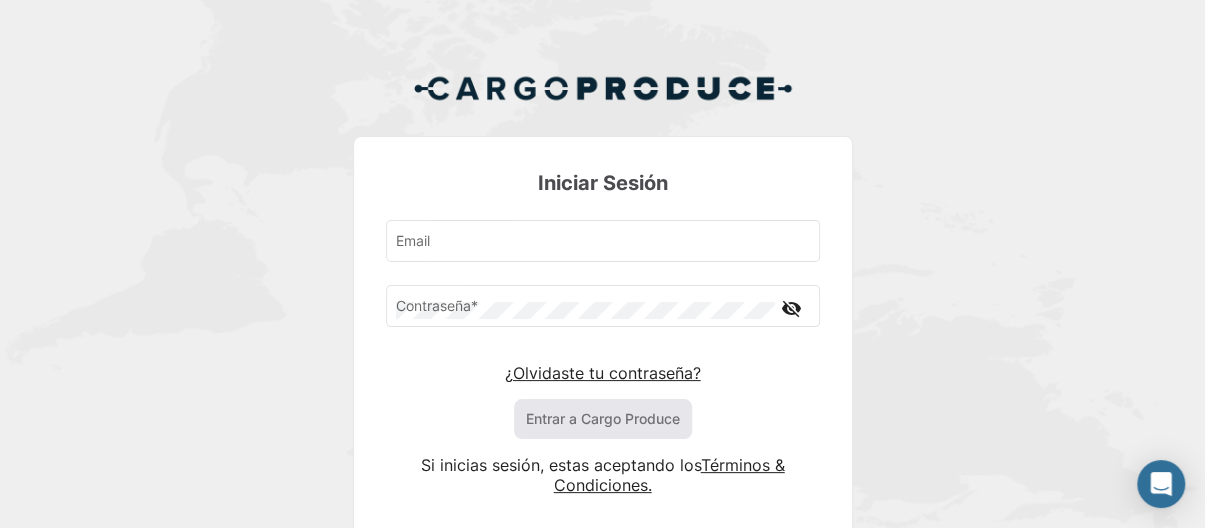 type on "[FIRST].[LAST]@[example.com]" 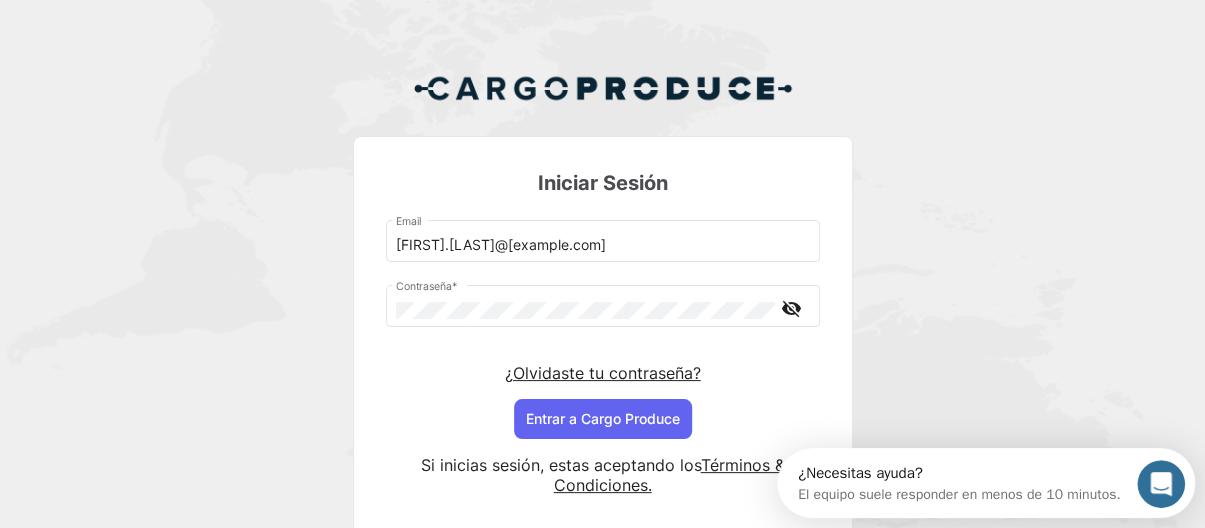 scroll, scrollTop: 0, scrollLeft: 0, axis: both 